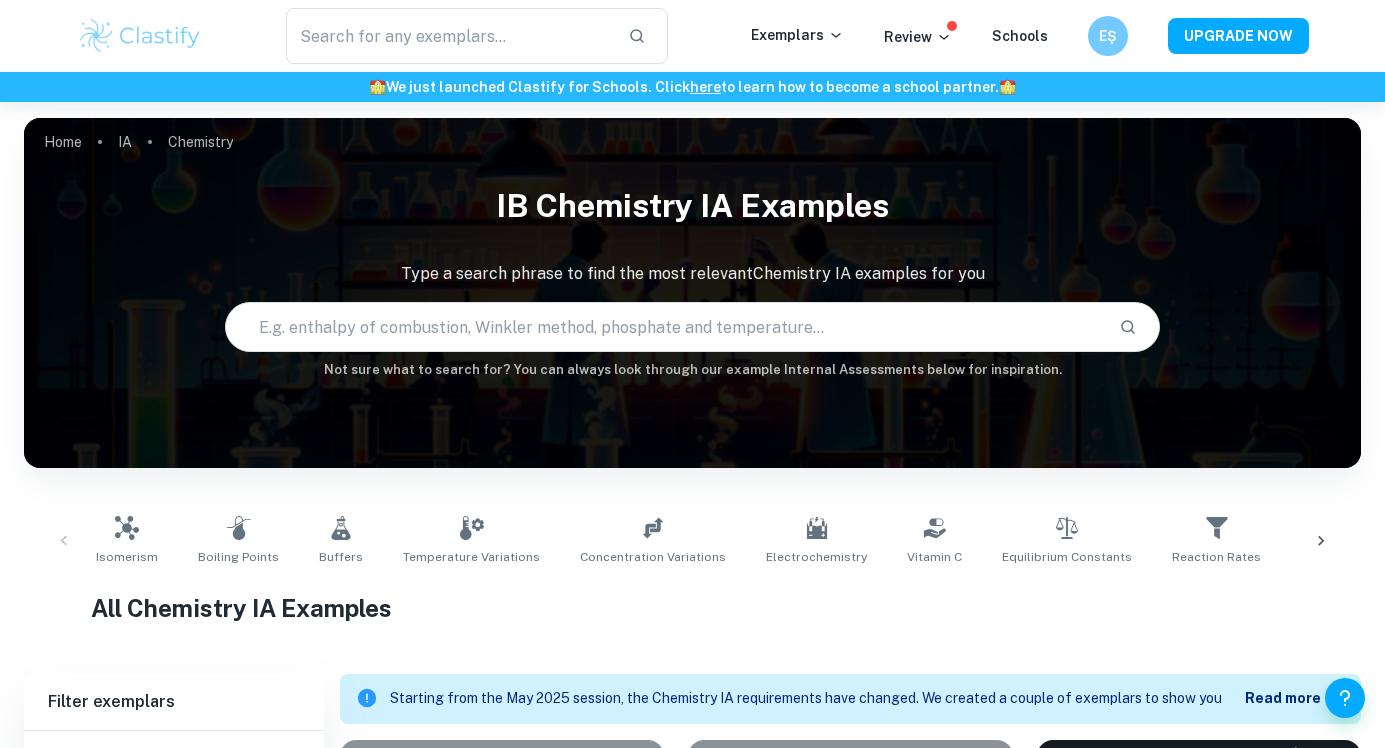 scroll, scrollTop: 552, scrollLeft: 0, axis: vertical 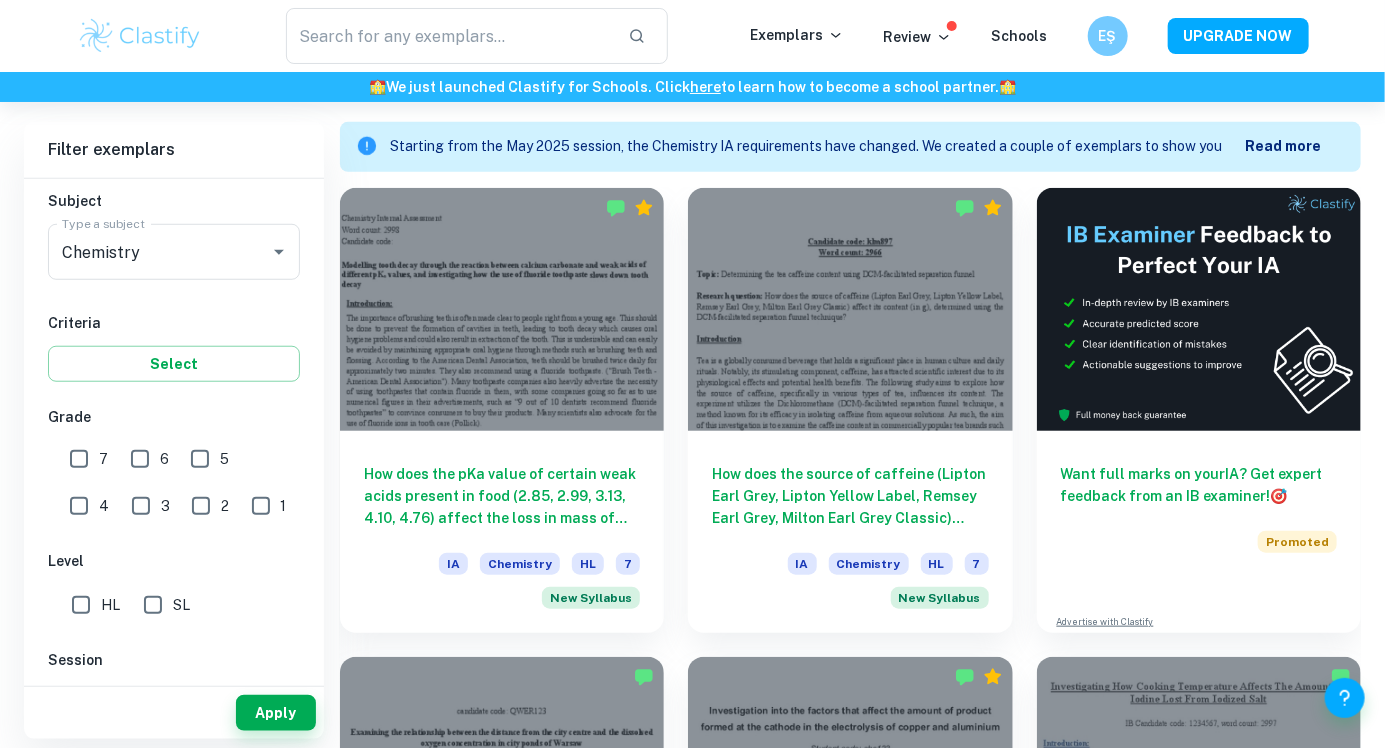 click on "SL" at bounding box center [153, 605] 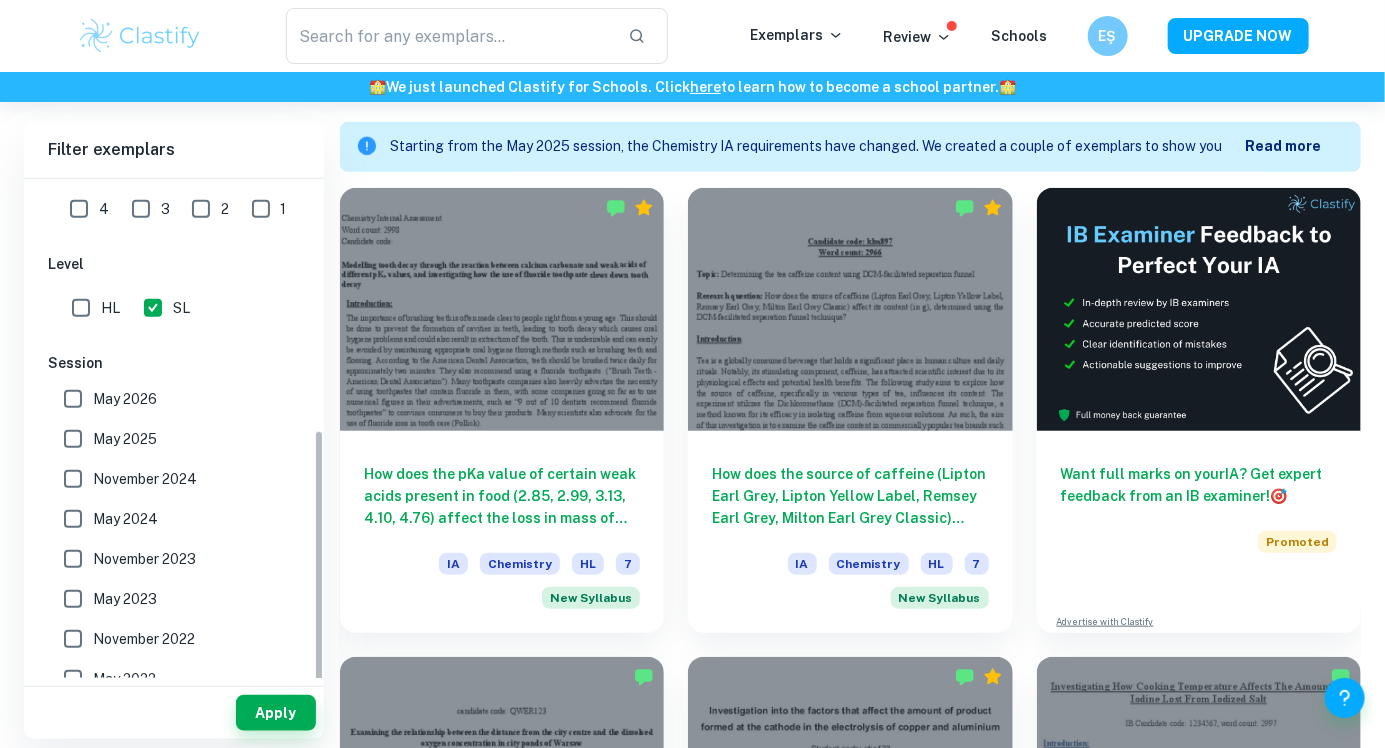 scroll, scrollTop: 592, scrollLeft: 0, axis: vertical 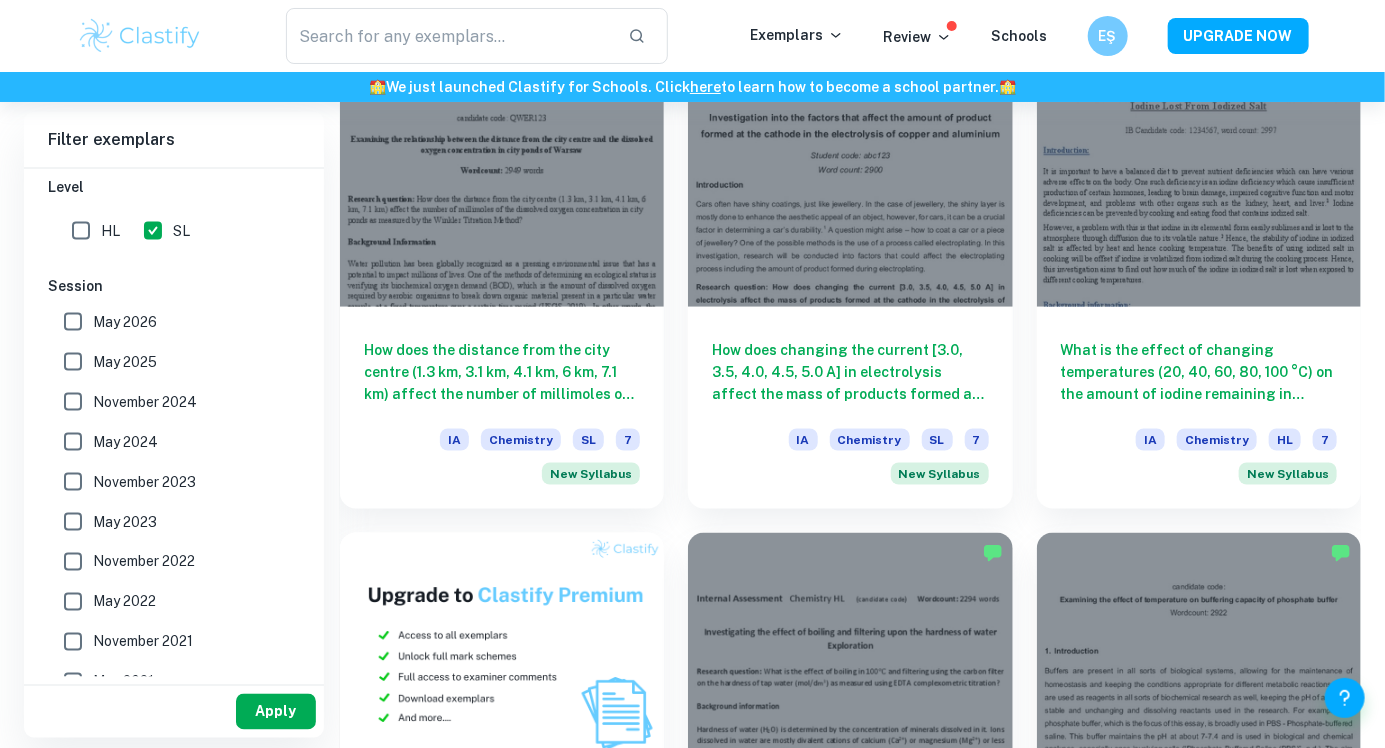 click on "Apply" at bounding box center [276, 712] 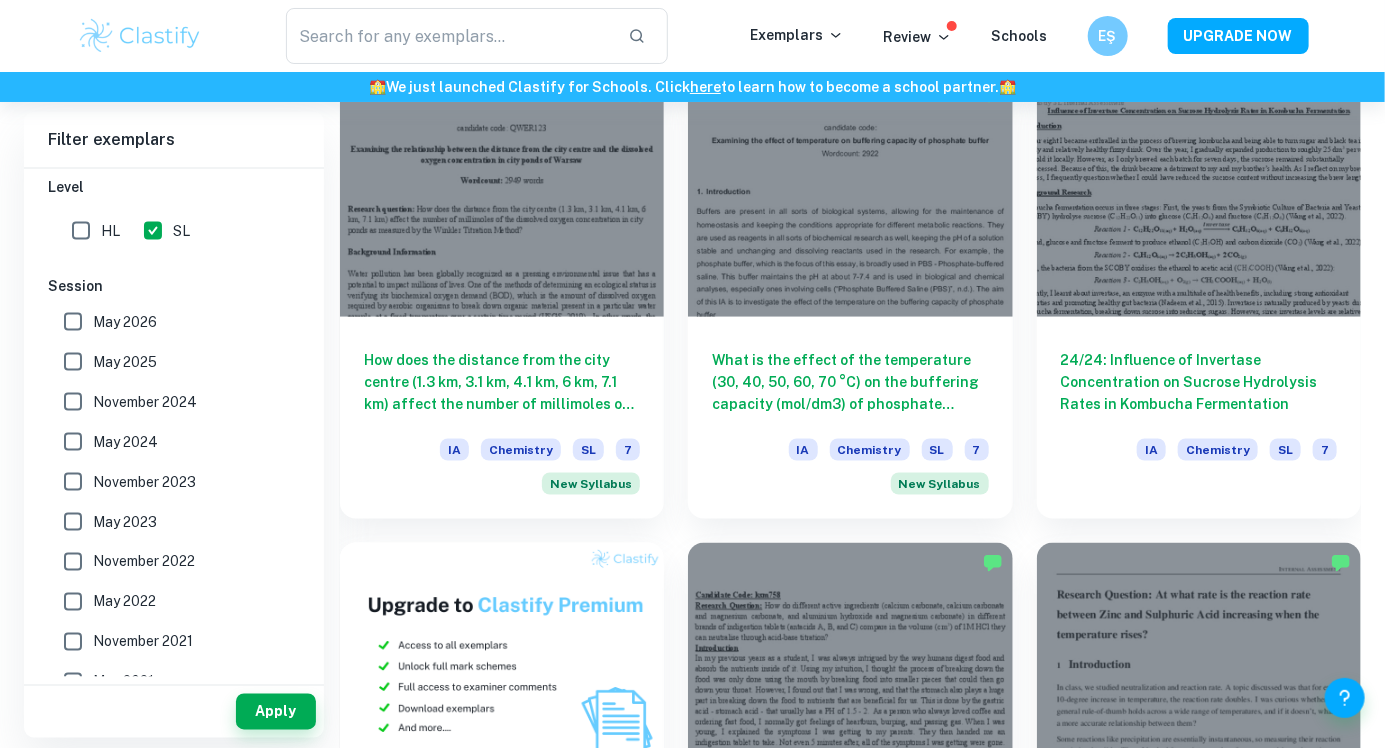 scroll, scrollTop: 1140, scrollLeft: 0, axis: vertical 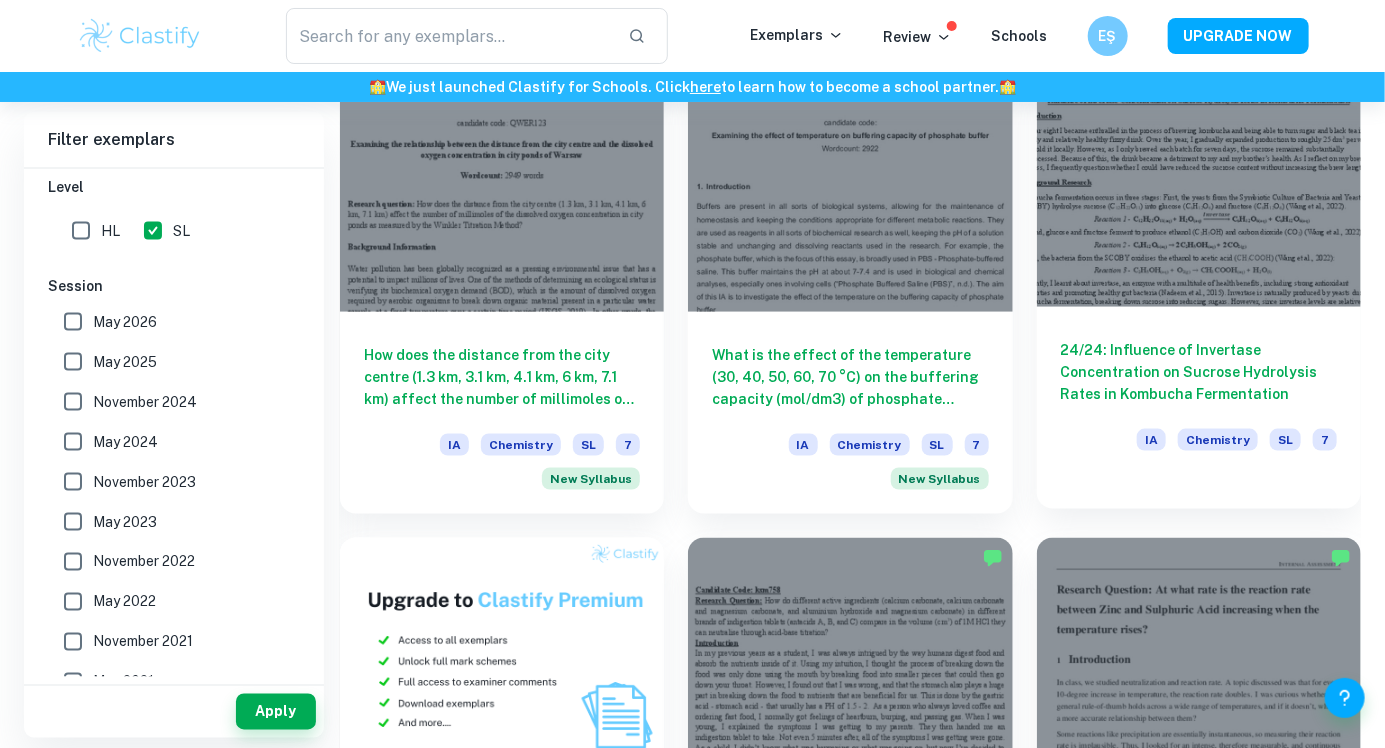 click at bounding box center (1199, 185) 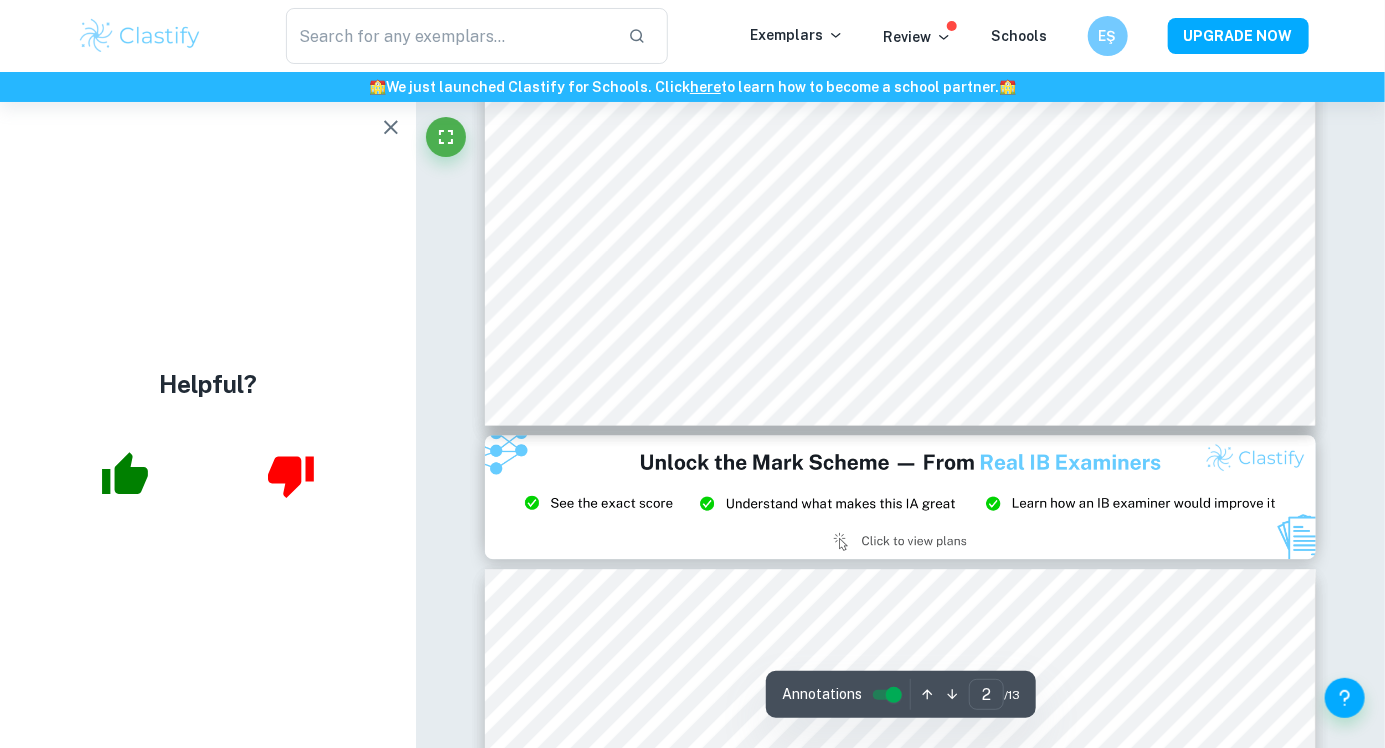 scroll, scrollTop: 2192, scrollLeft: 0, axis: vertical 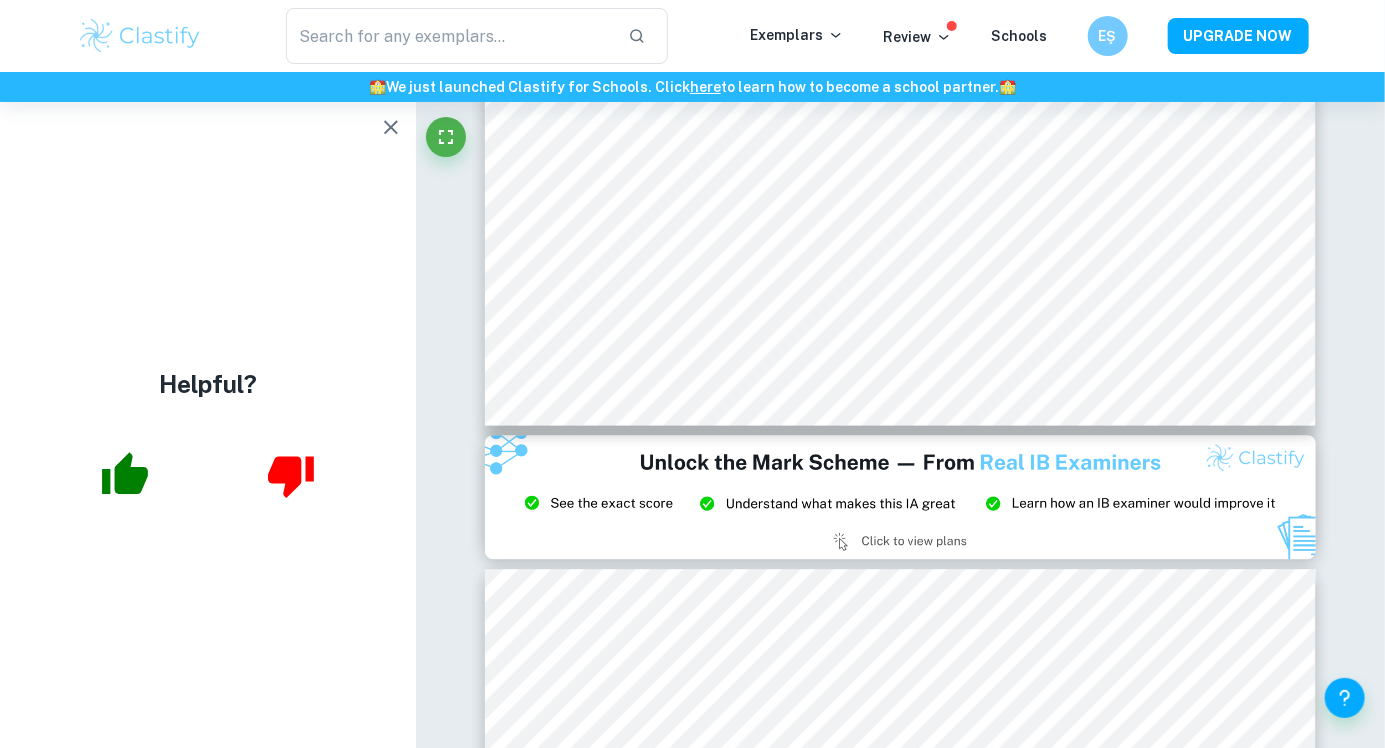click at bounding box center (900, 497) 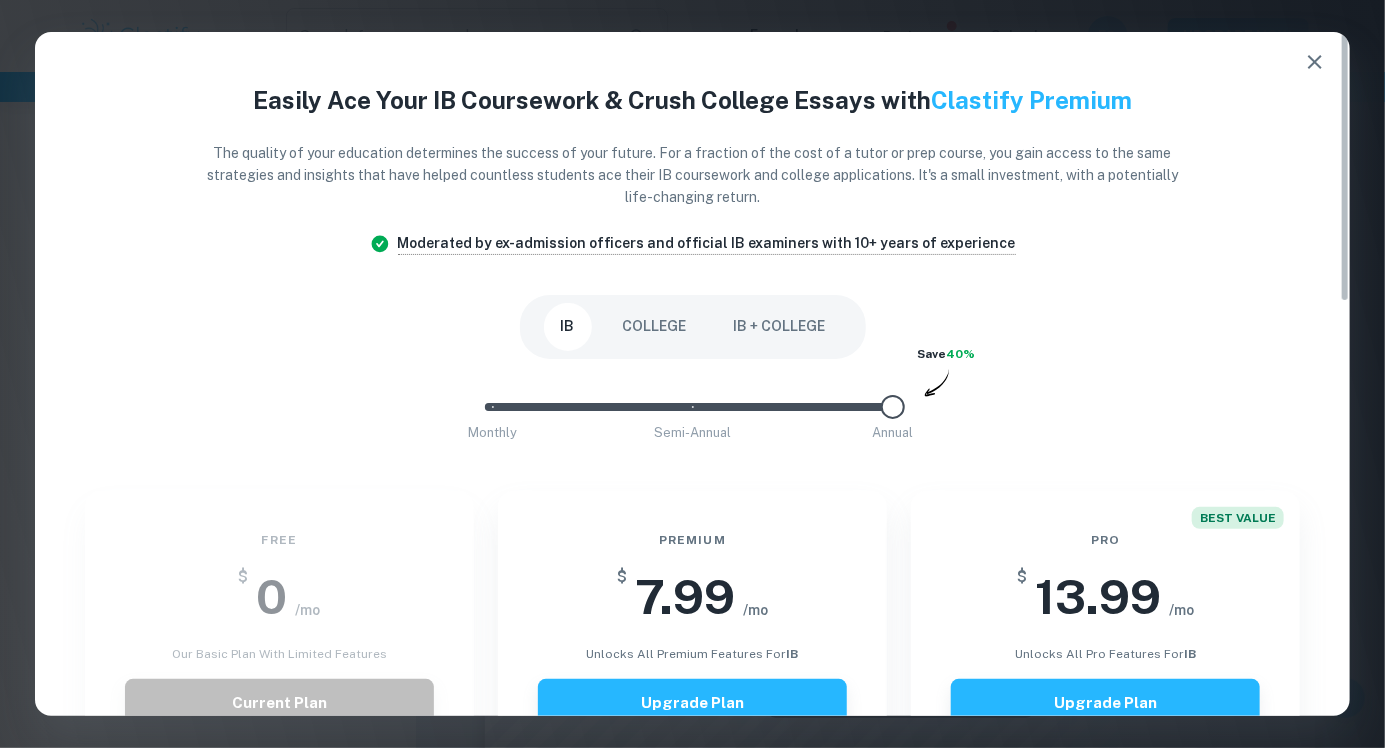 click on "BEST VALUE Pro $ 13.99 /mo unlocks all pro features for  IB Upgrade Plan Everything in Premium New! Unlimited Clai messages New! 50 AI Reviews each month New!" at bounding box center [1093, 782] 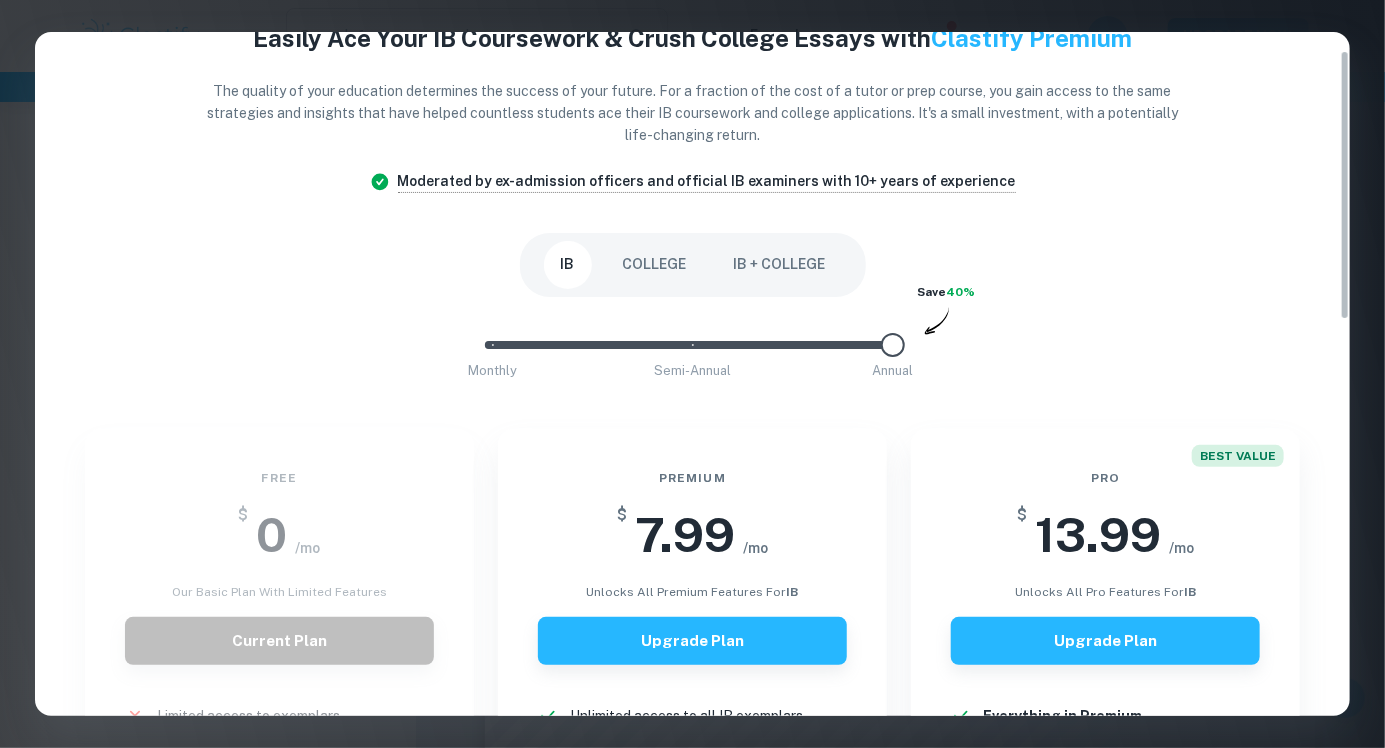 scroll, scrollTop: 0, scrollLeft: 0, axis: both 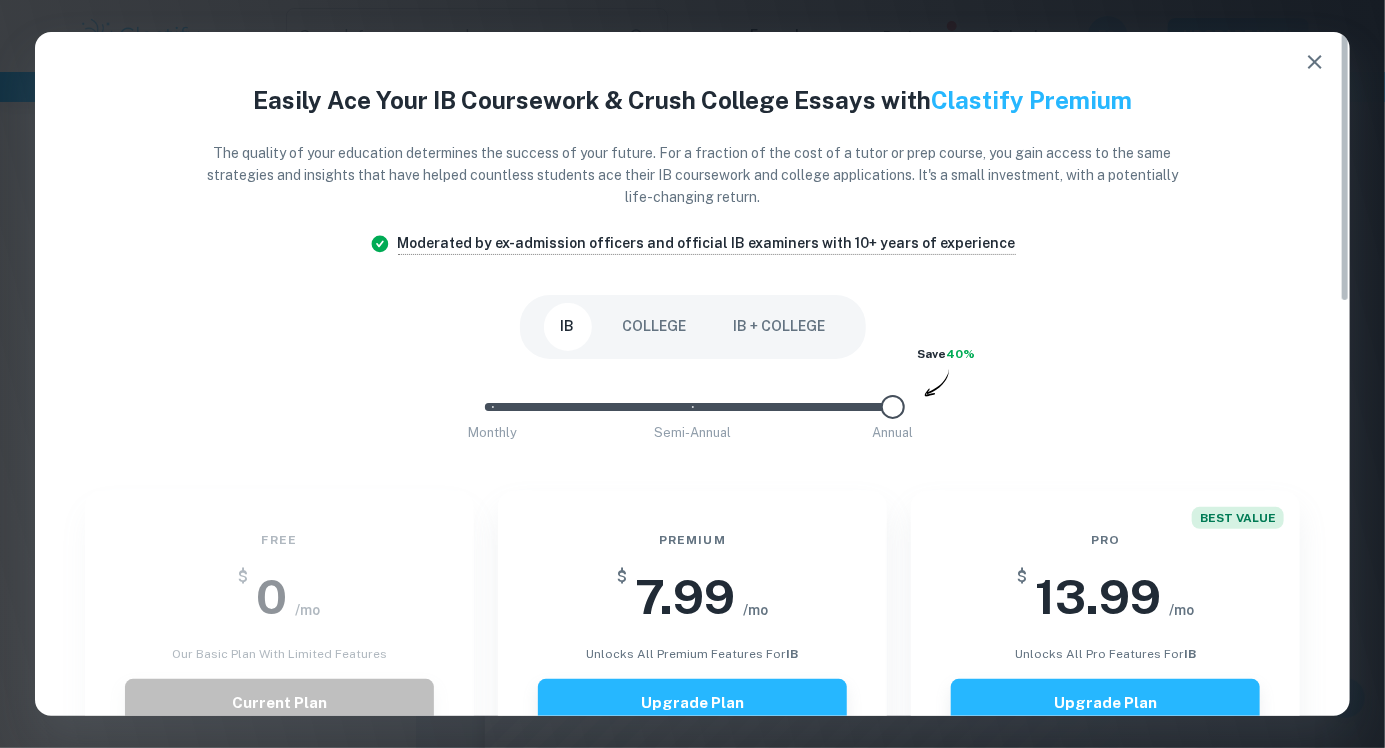 click 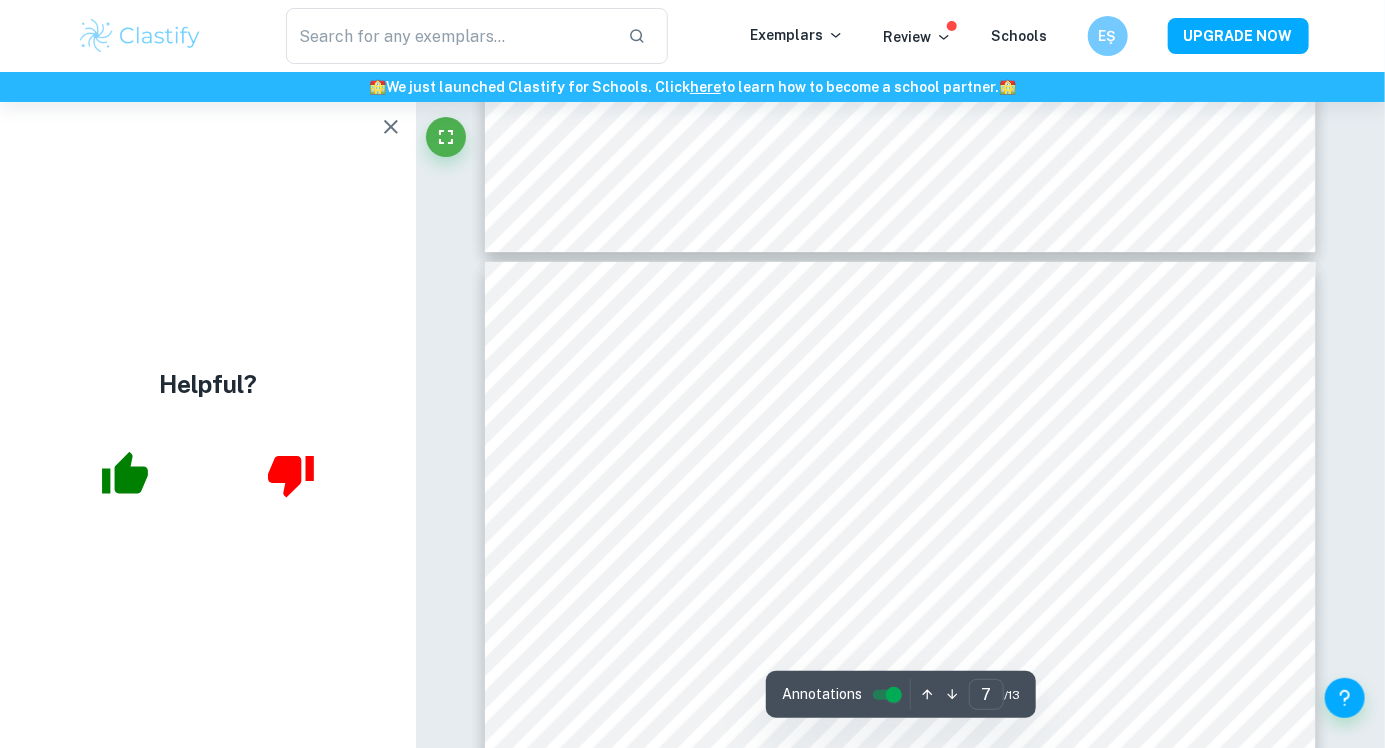scroll, scrollTop: 7238, scrollLeft: 0, axis: vertical 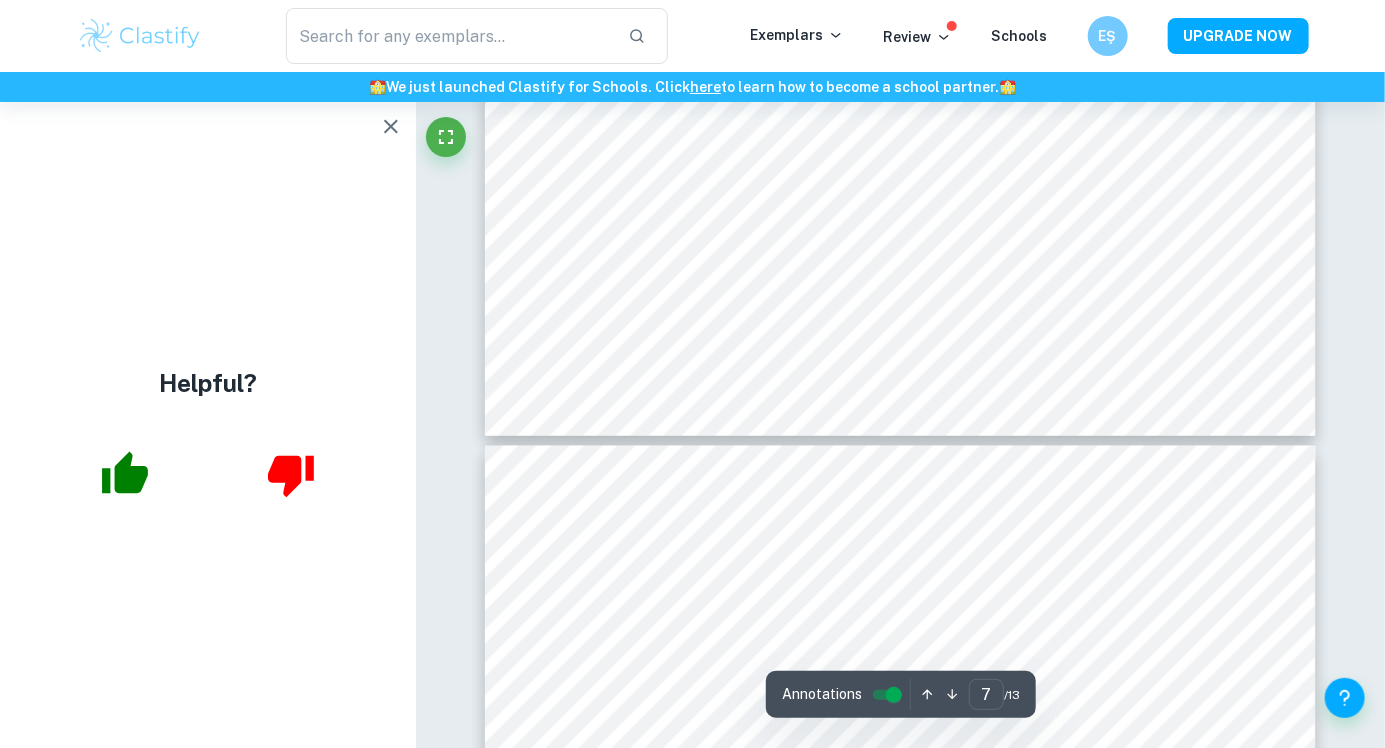 type on "8" 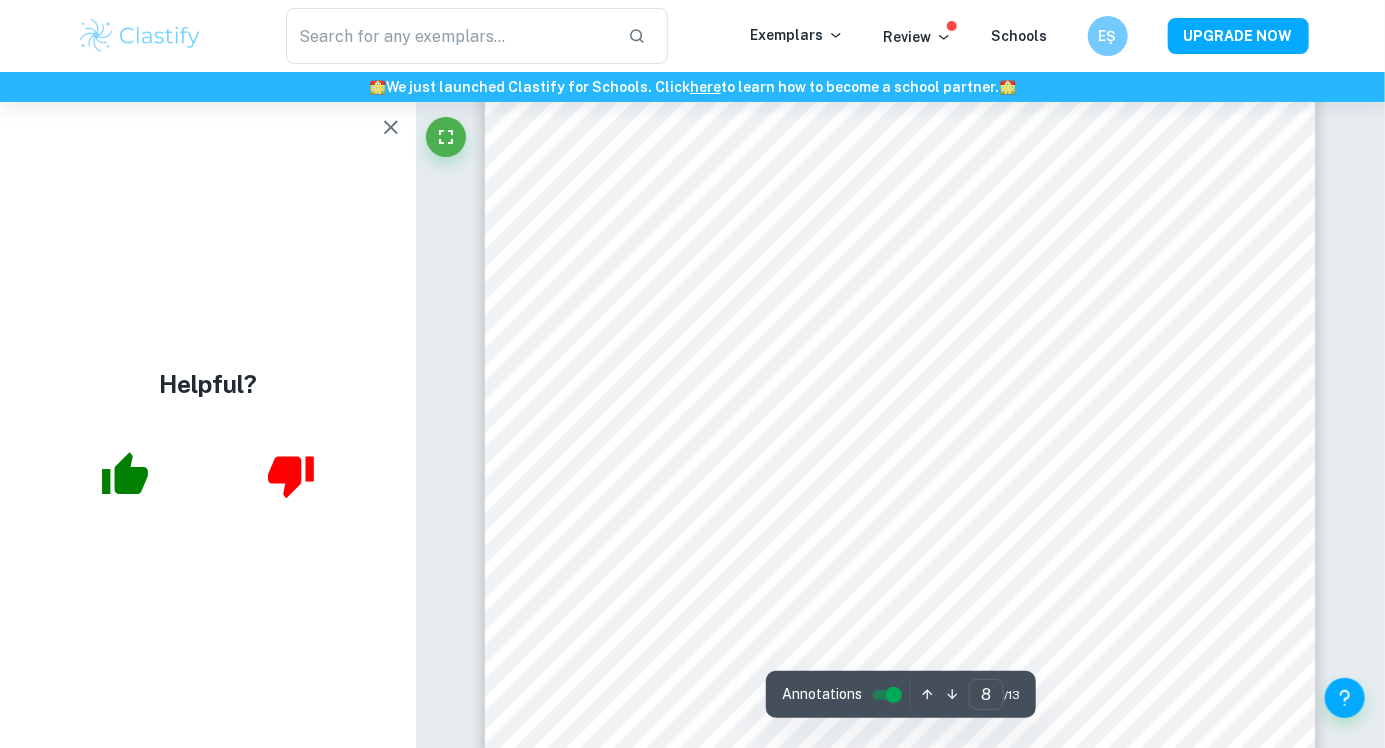 scroll, scrollTop: 8767, scrollLeft: 0, axis: vertical 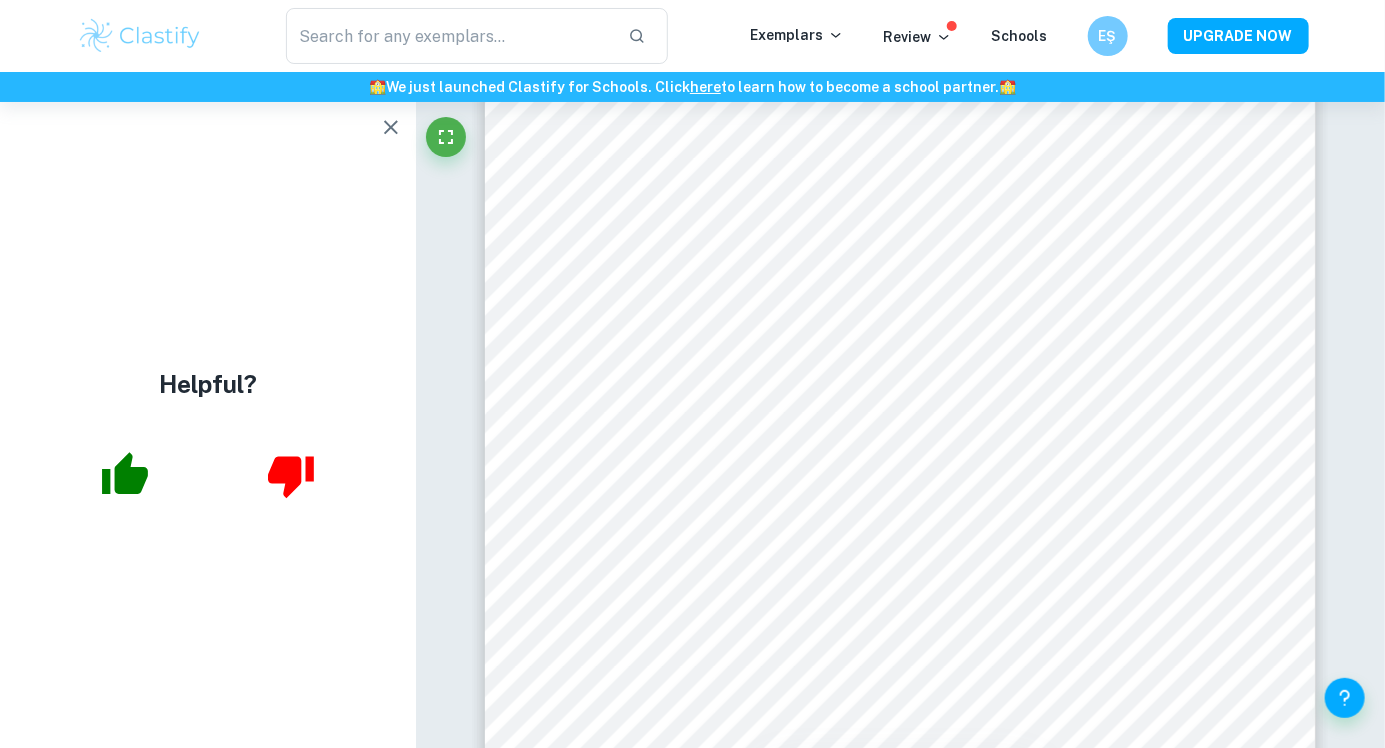 click on "Incorrect Criterion E Comment Unlock access to all  examiner  comments with Clastify Premium Upgrade Now" at bounding box center (166, -8535) 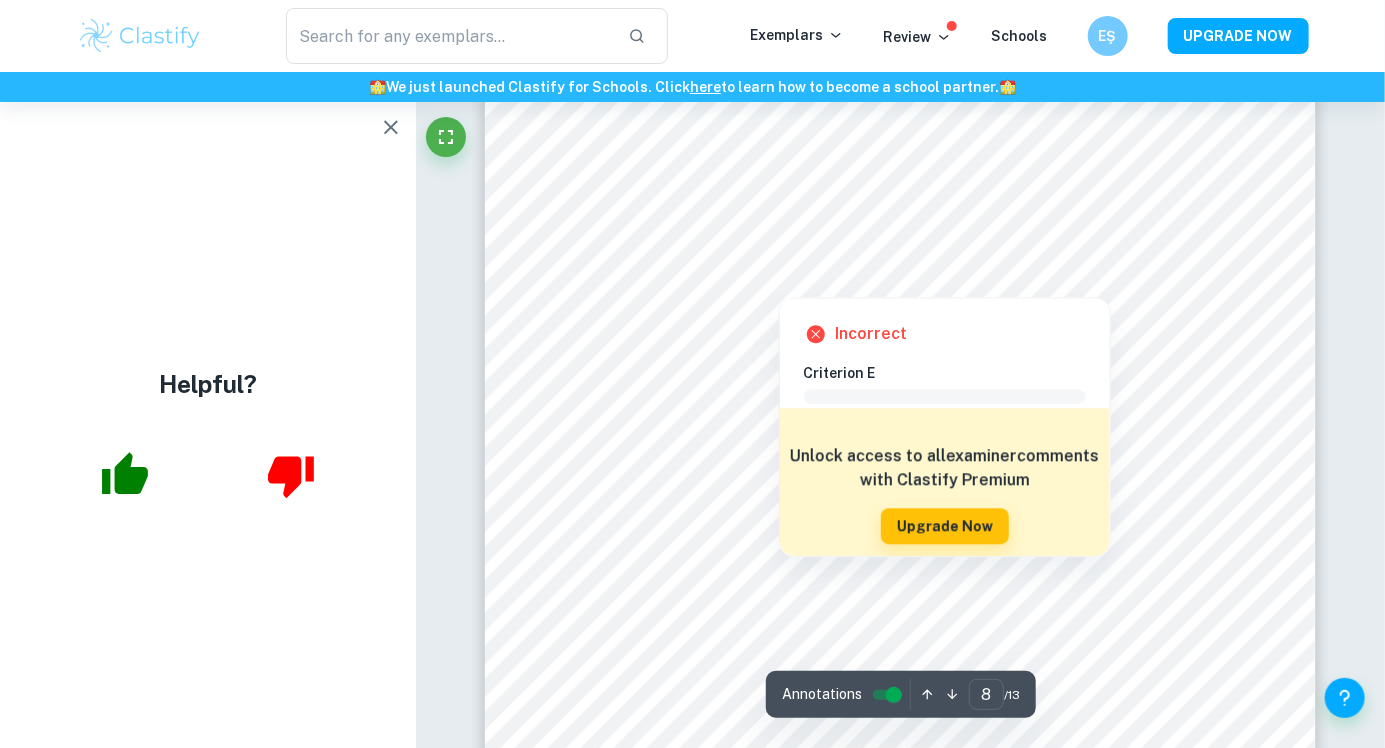 click at bounding box center [778, 282] 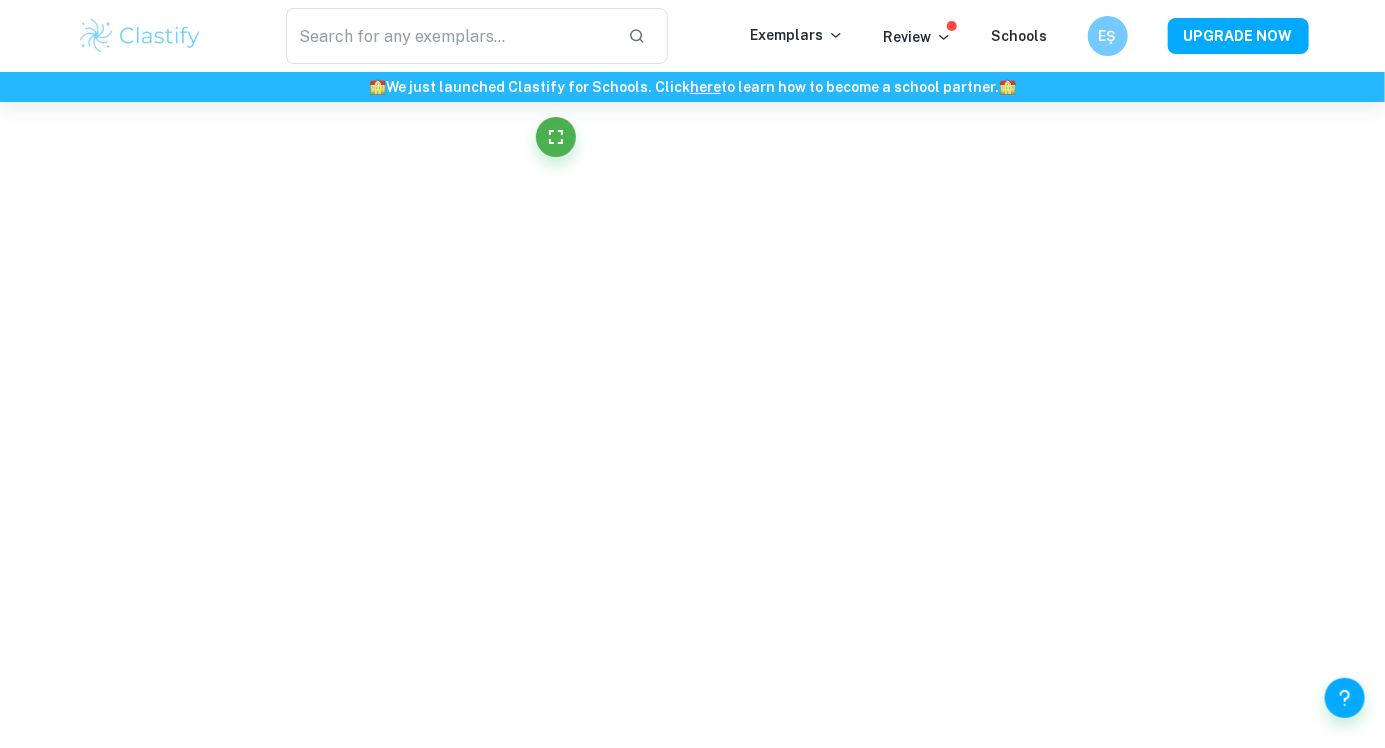 scroll, scrollTop: 8512, scrollLeft: 0, axis: vertical 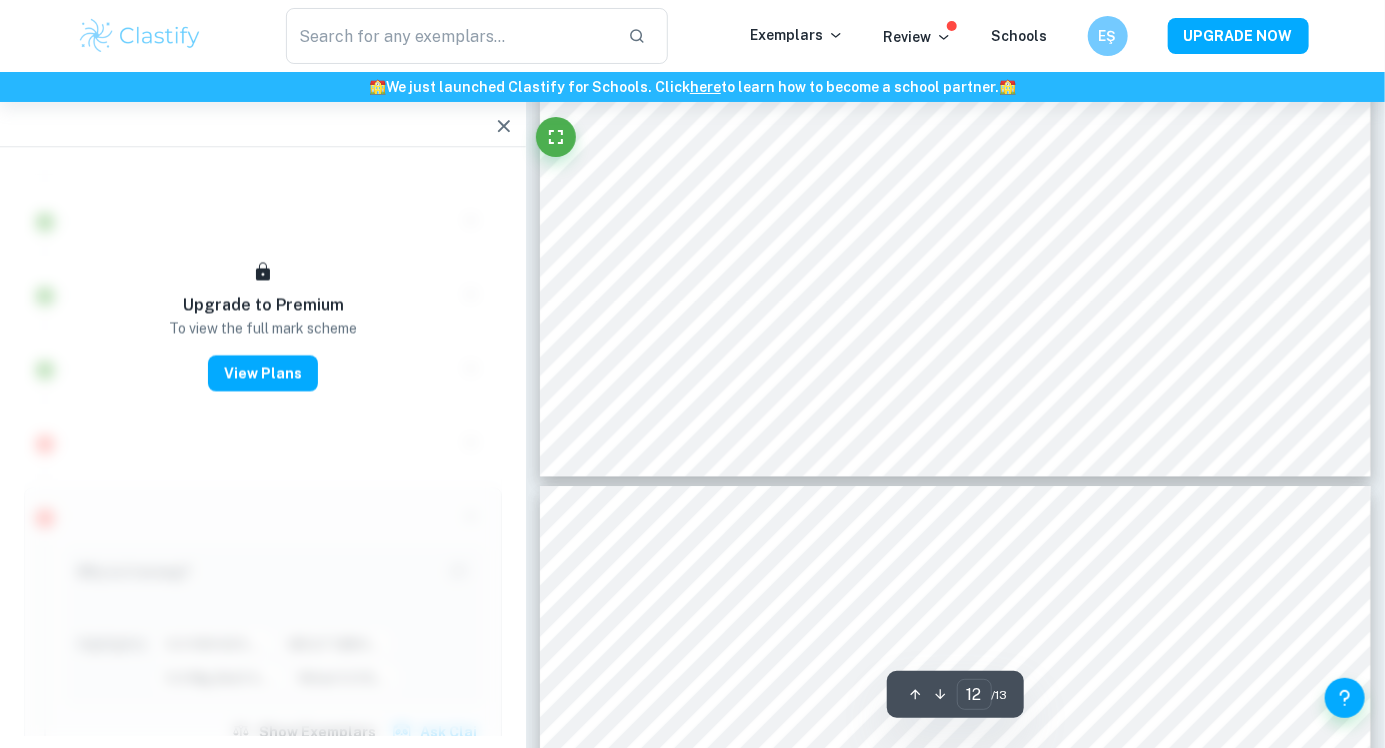 type on "11" 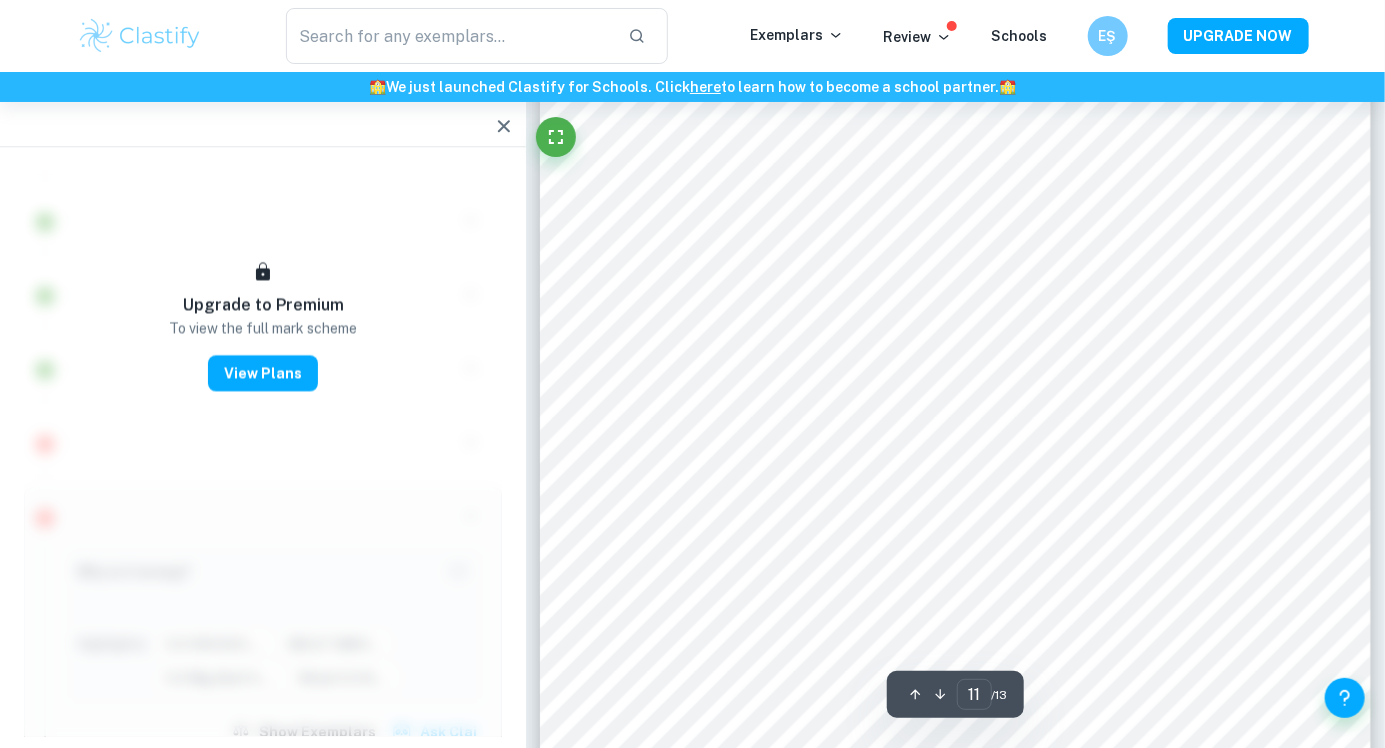 scroll, scrollTop: 12435, scrollLeft: 0, axis: vertical 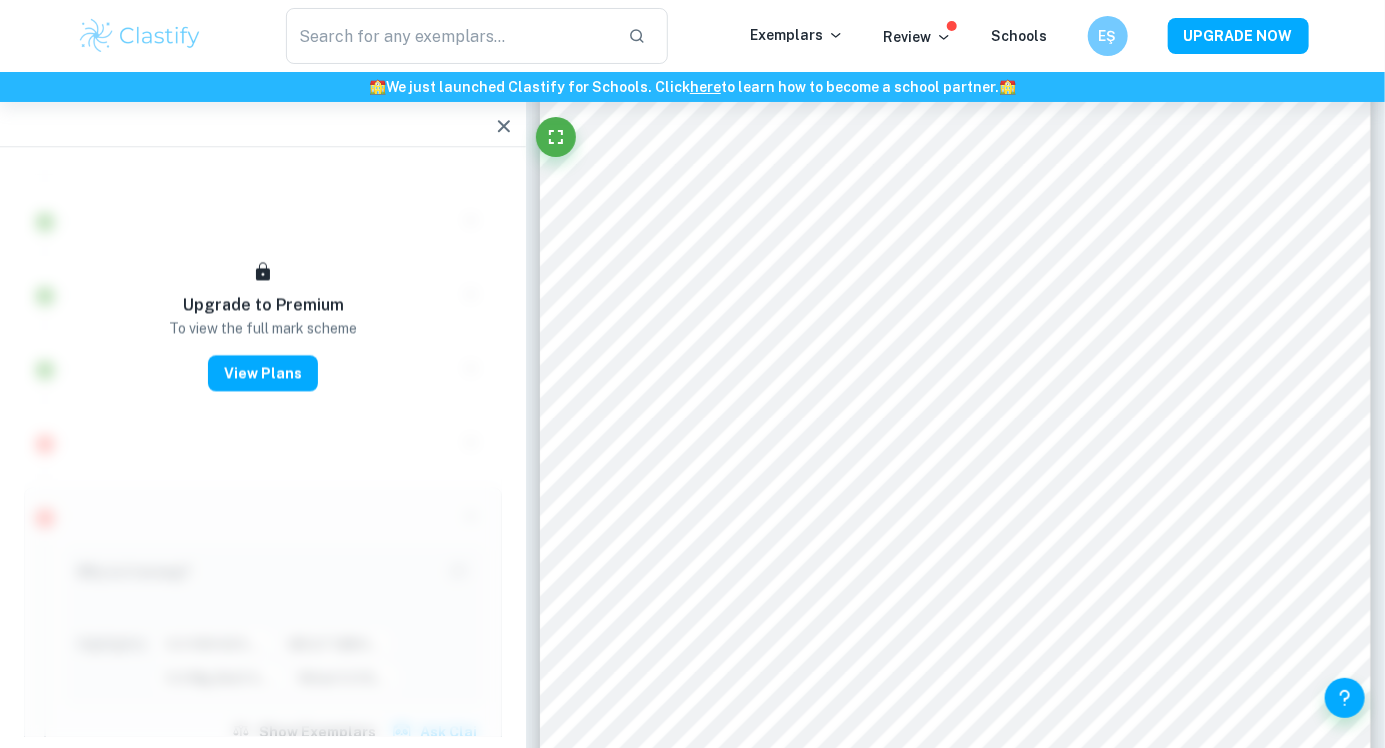 click at bounding box center (526, -12333) 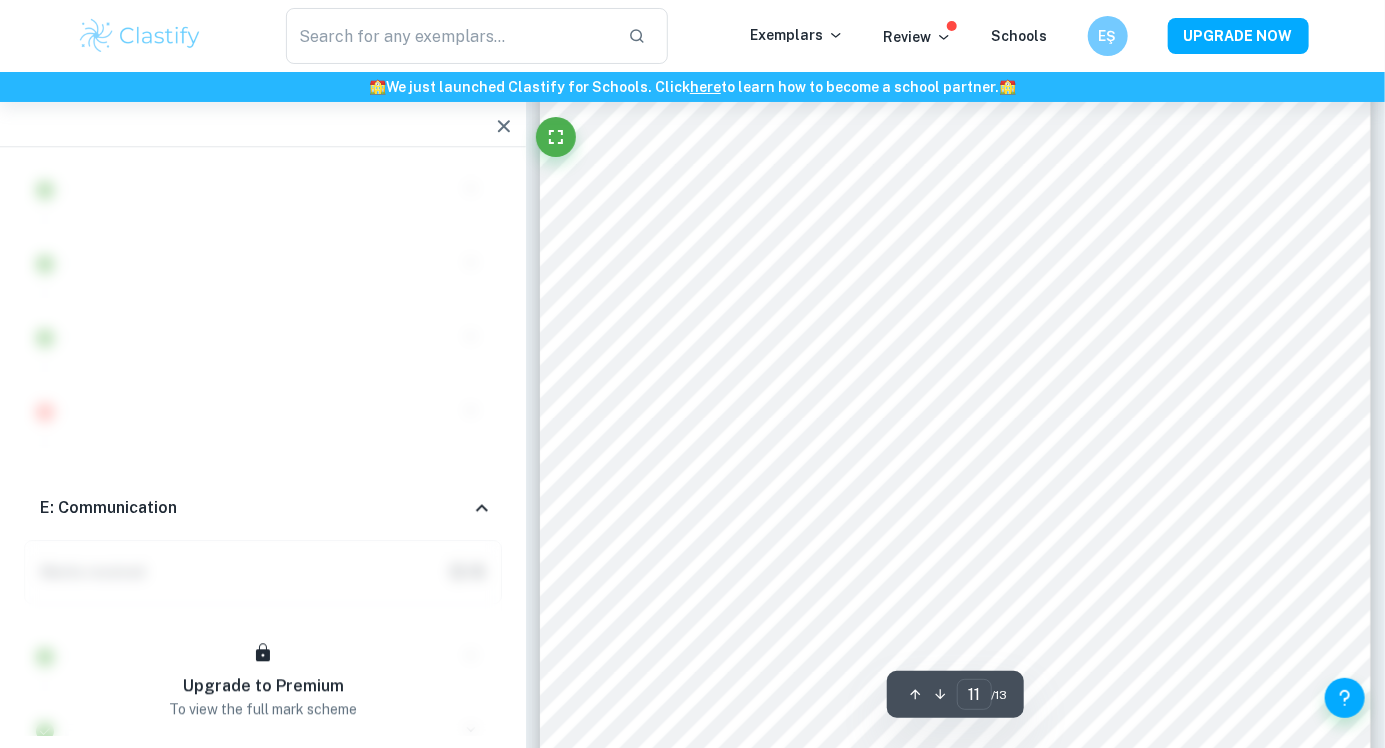 scroll, scrollTop: 12587, scrollLeft: 0, axis: vertical 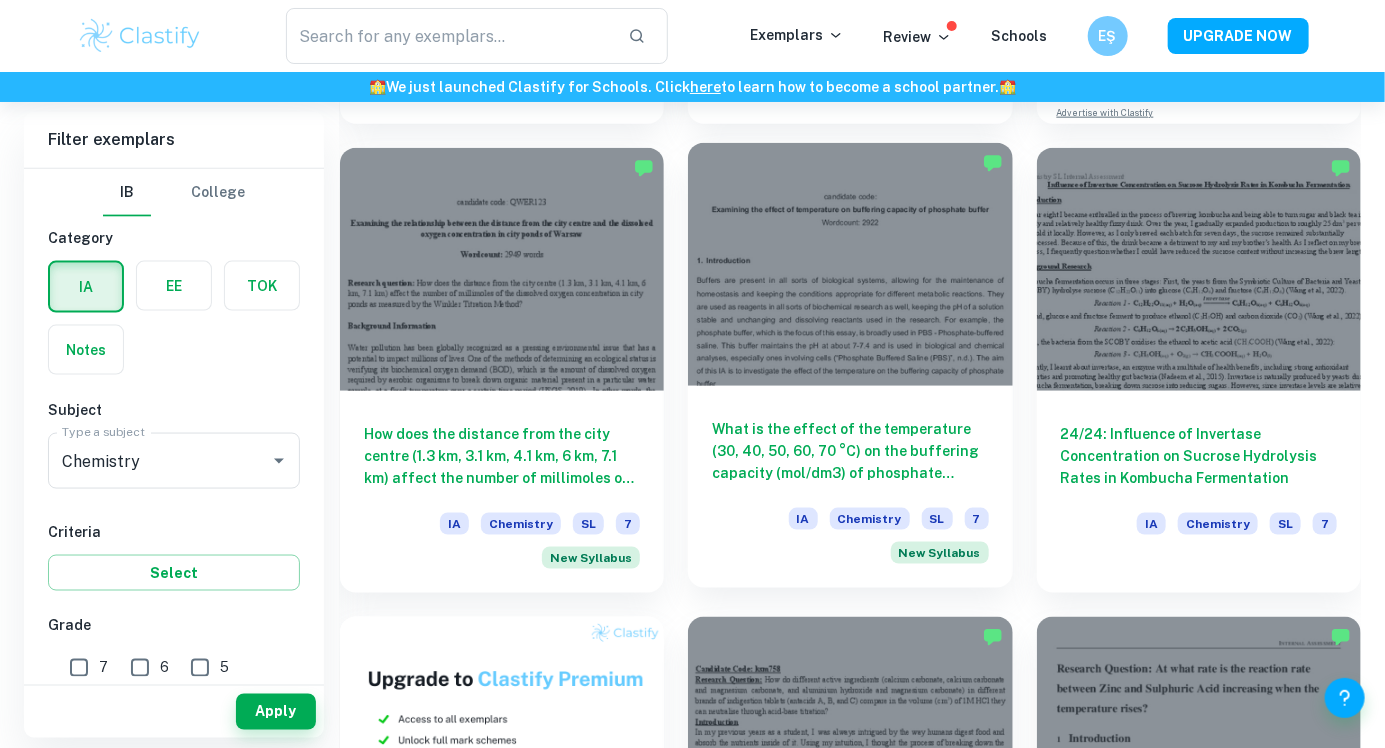 click at bounding box center (850, 264) 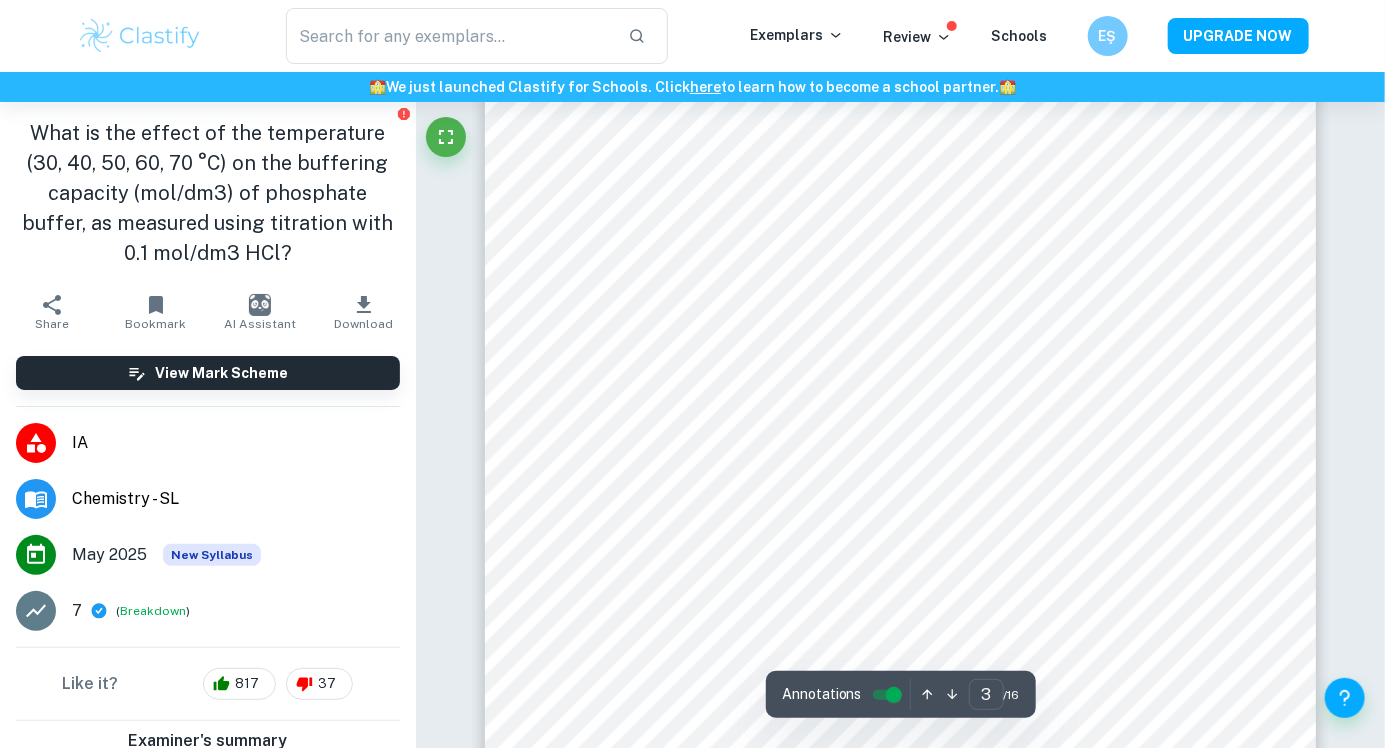 scroll, scrollTop: 2913, scrollLeft: 0, axis: vertical 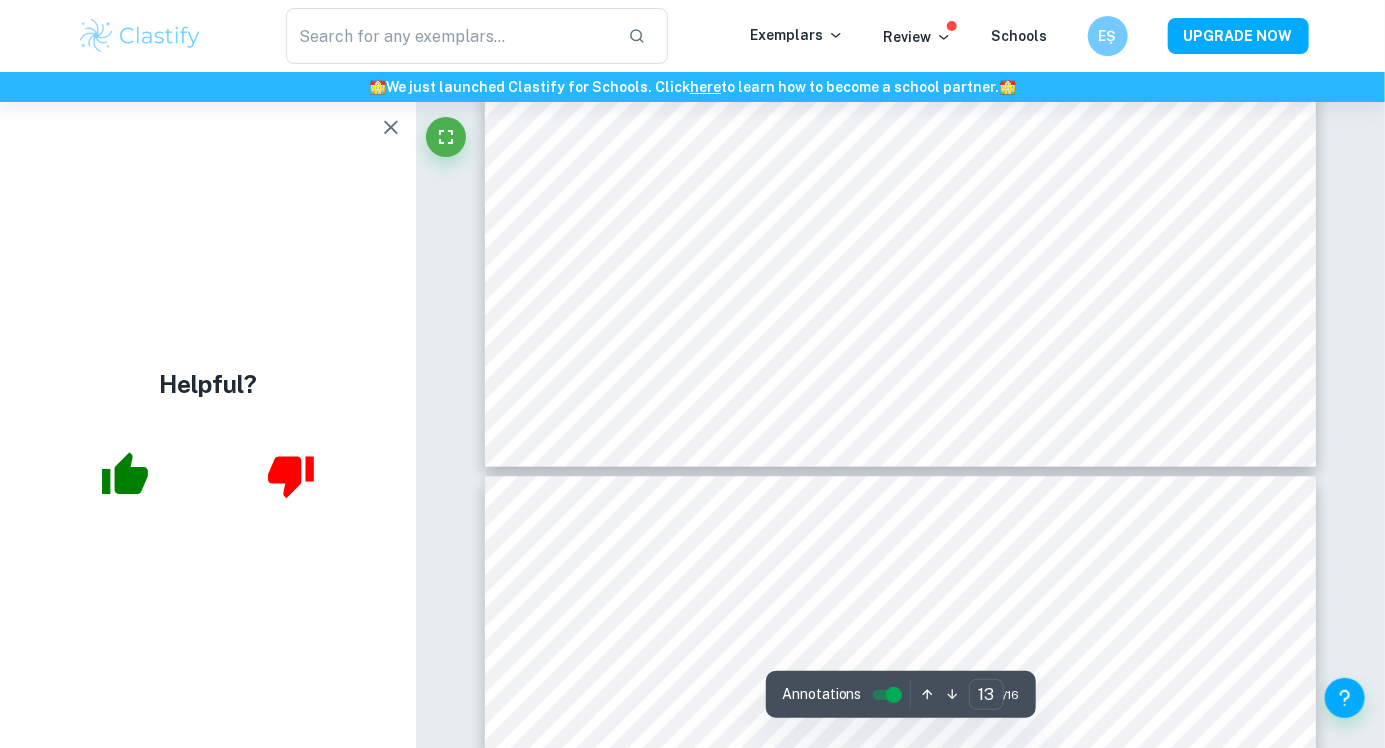 type on "14" 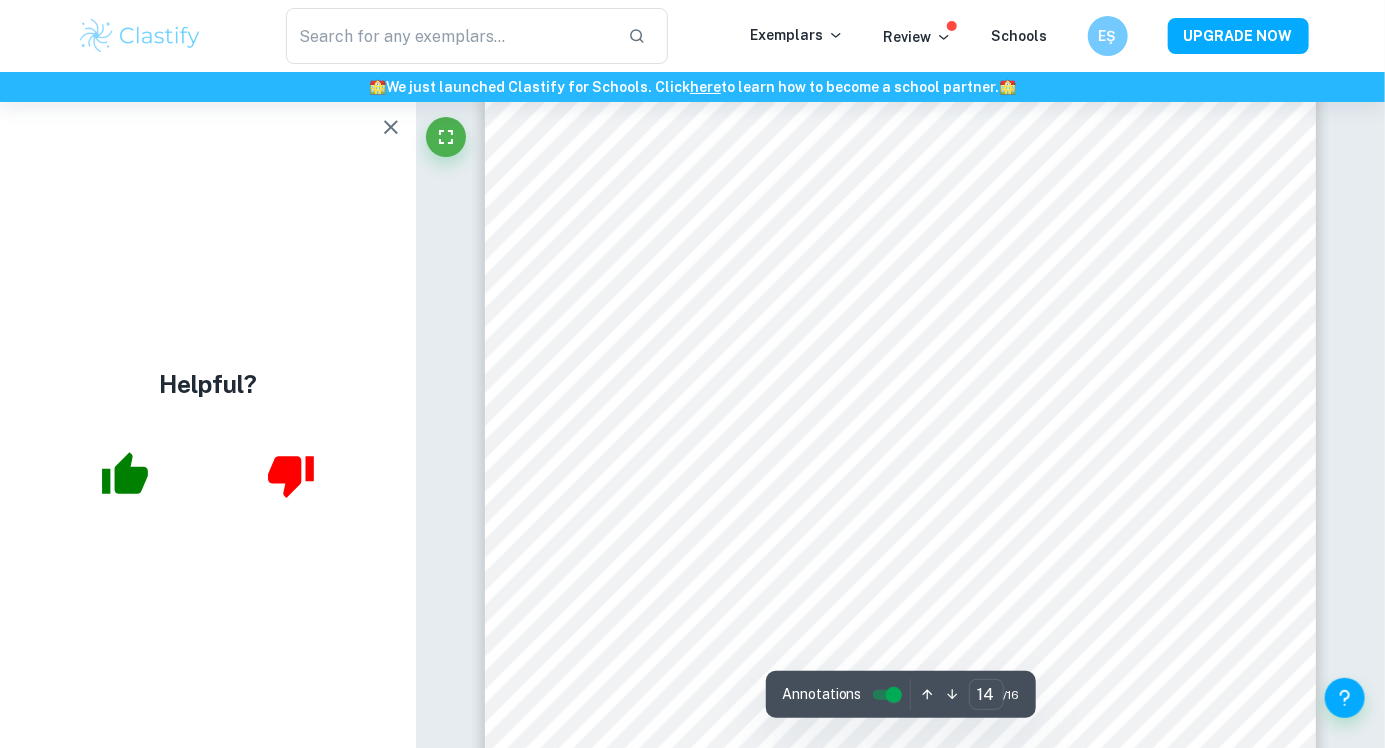scroll, scrollTop: 16174, scrollLeft: 0, axis: vertical 